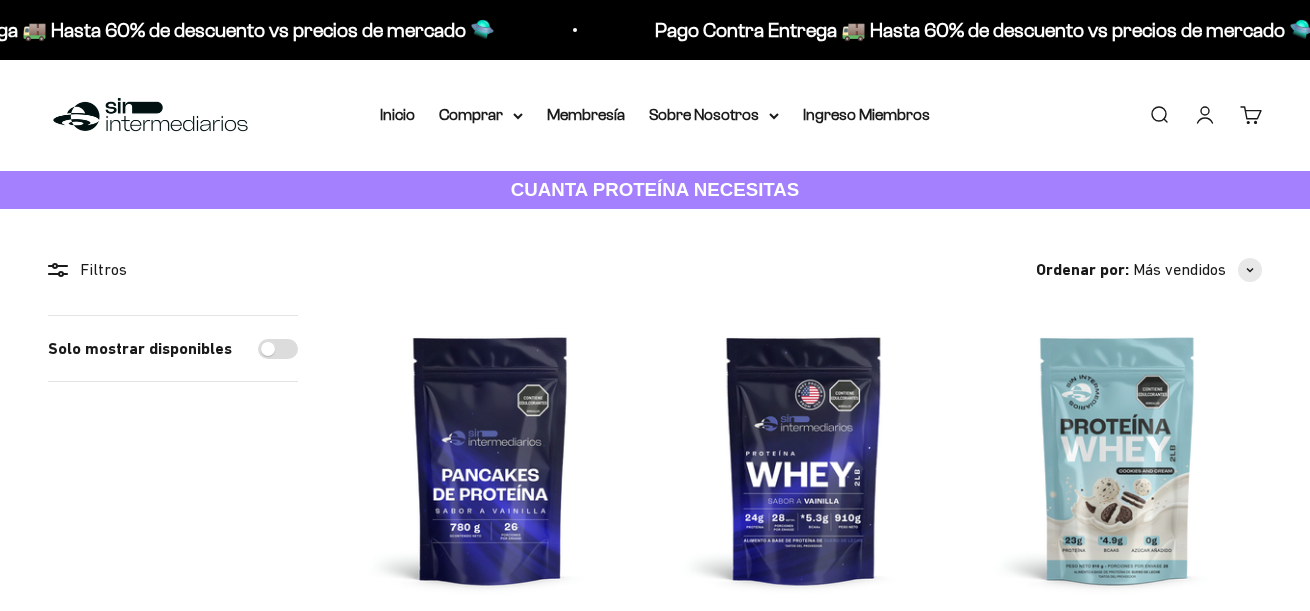 scroll, scrollTop: 0, scrollLeft: 0, axis: both 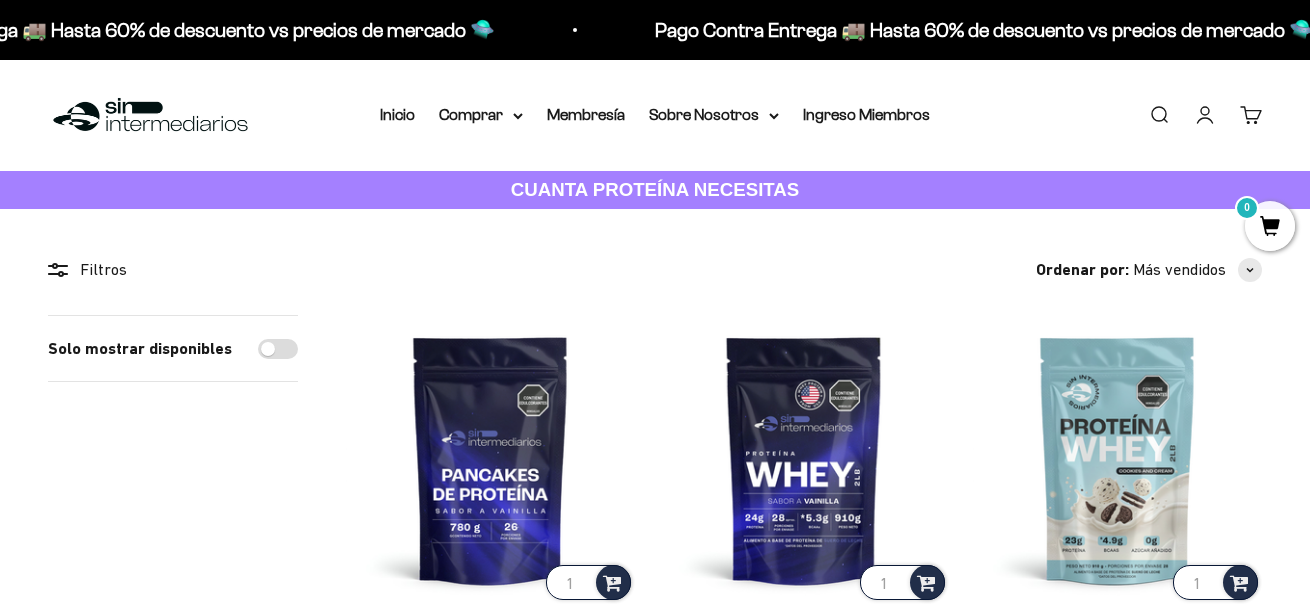 click on "Iniciar sesión" at bounding box center (1205, 115) 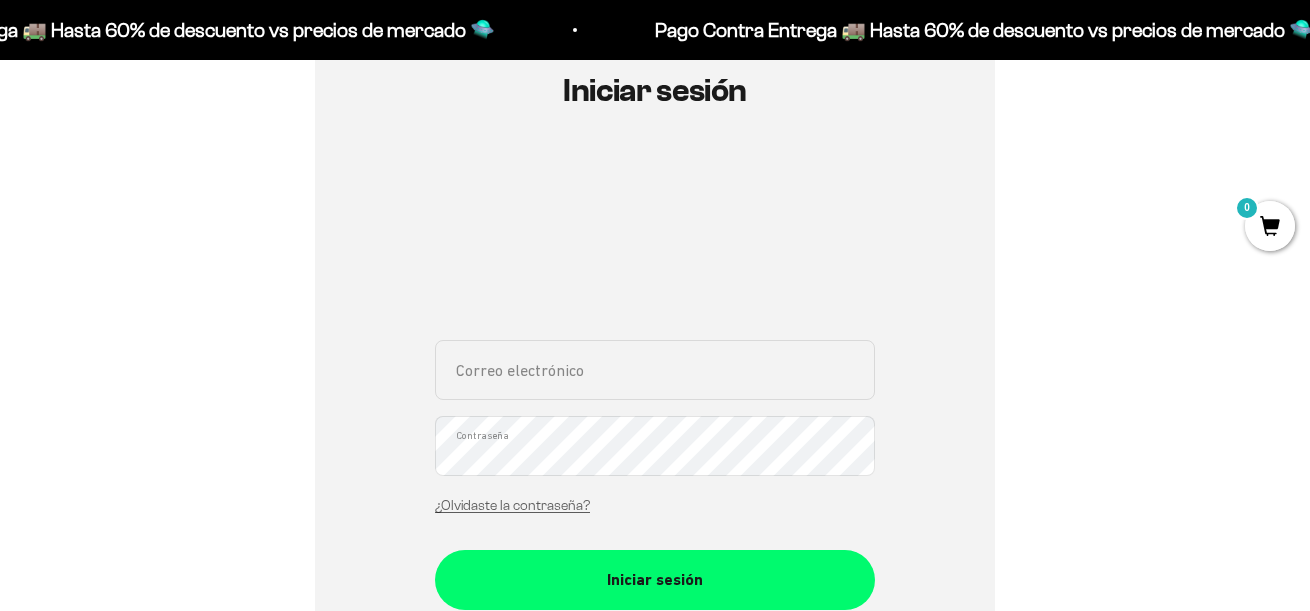 scroll, scrollTop: 236, scrollLeft: 0, axis: vertical 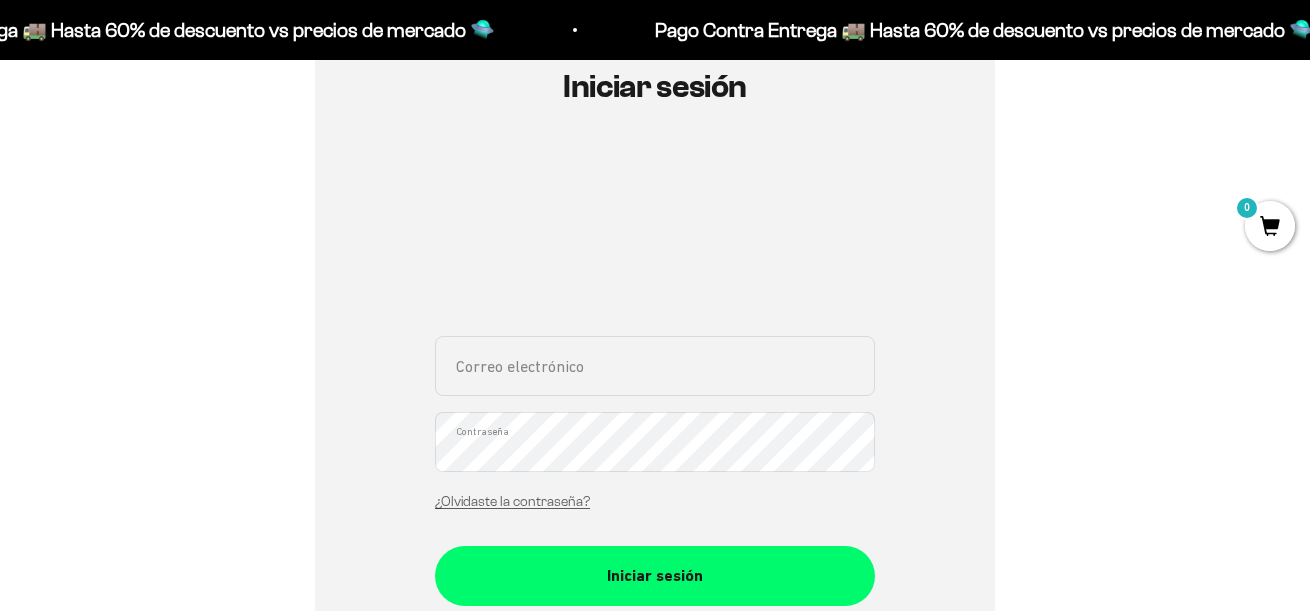 click on "Correo electrónico" at bounding box center [655, 366] 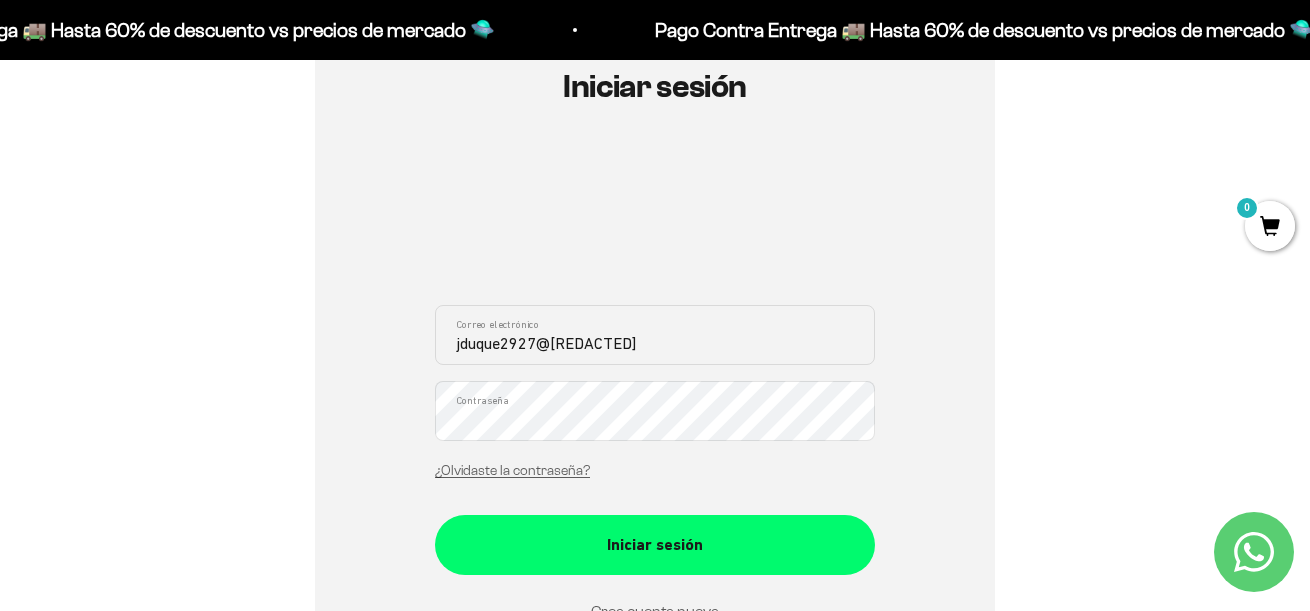 click on "jduque2927@gmail.com" at bounding box center (655, 335) 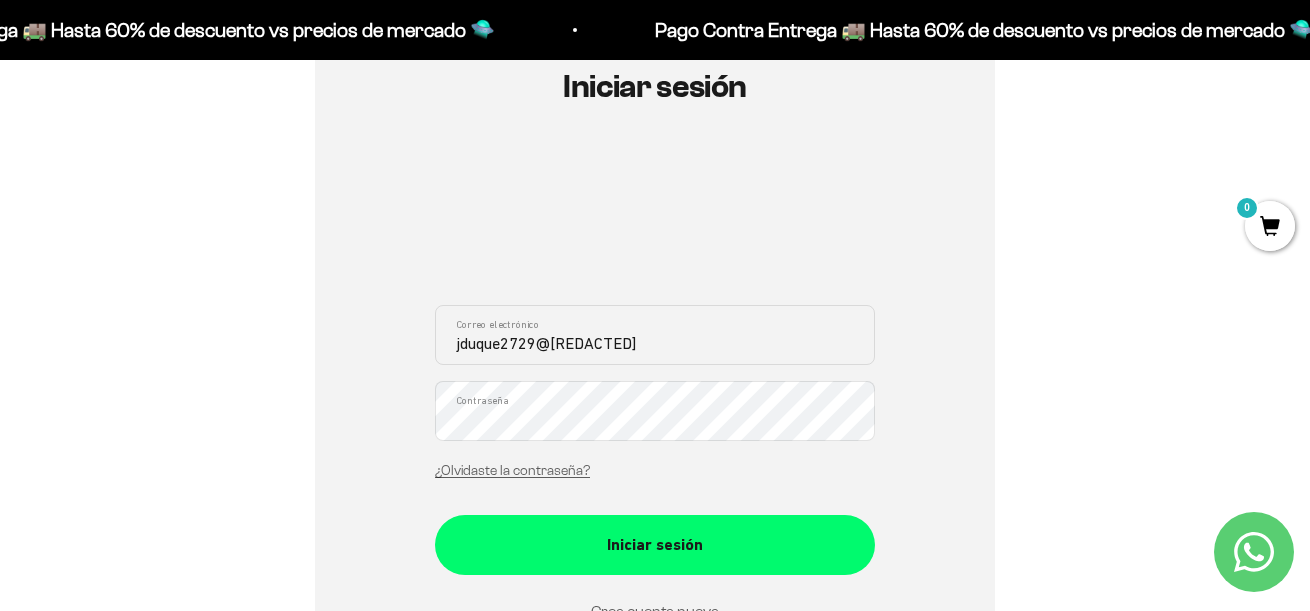 type on "jduque2729@gmail.com" 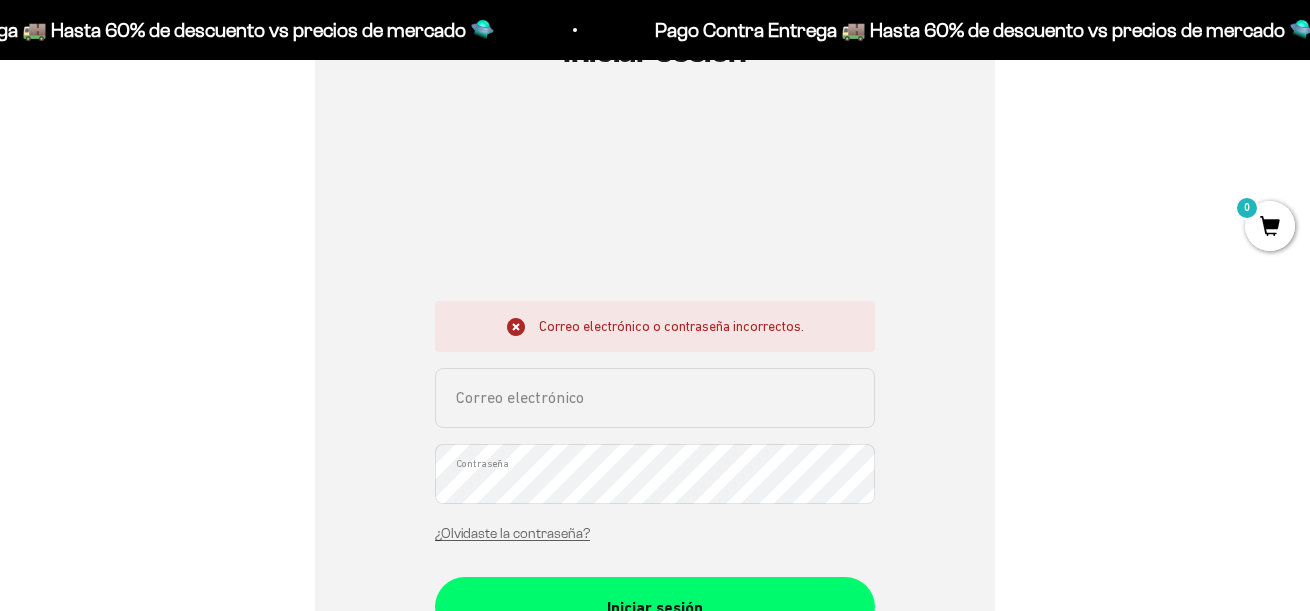 scroll, scrollTop: 272, scrollLeft: 0, axis: vertical 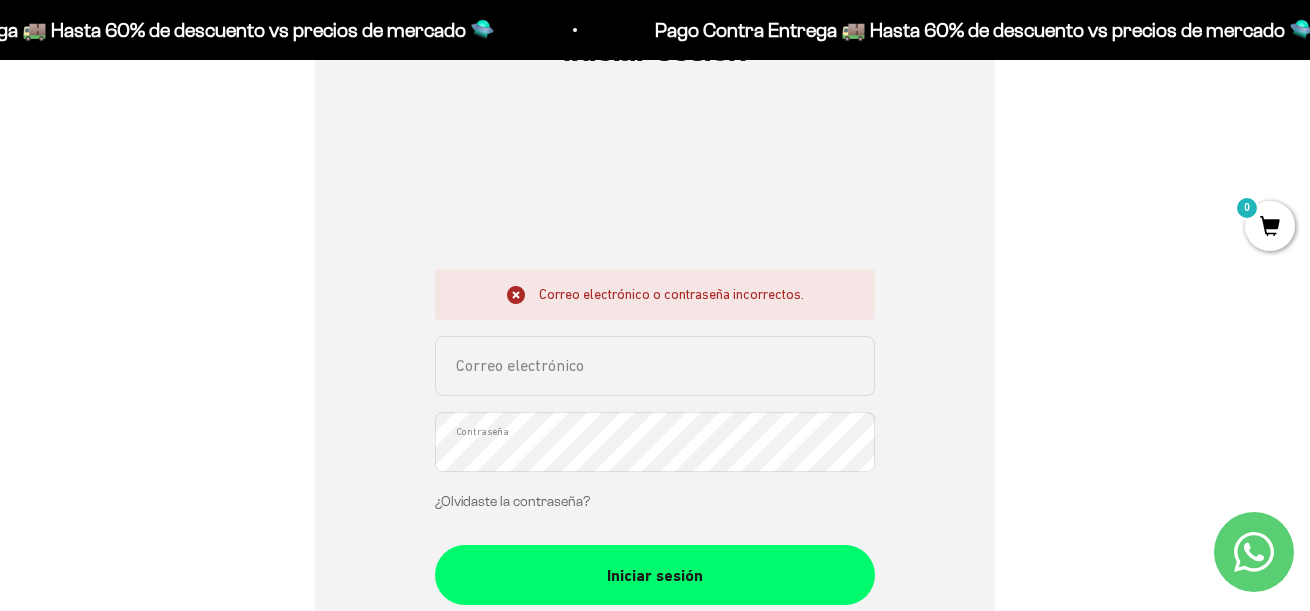 click on "¿Olvidaste la contraseña?" at bounding box center [512, 501] 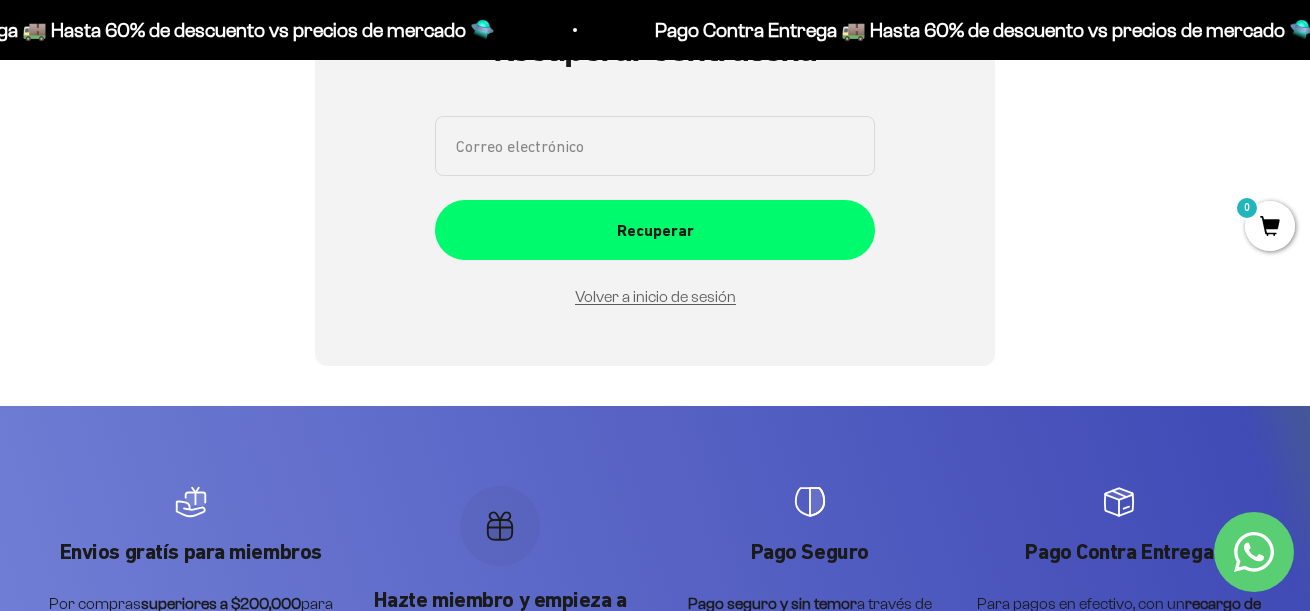 click on "Correo electrónico" at bounding box center [655, 146] 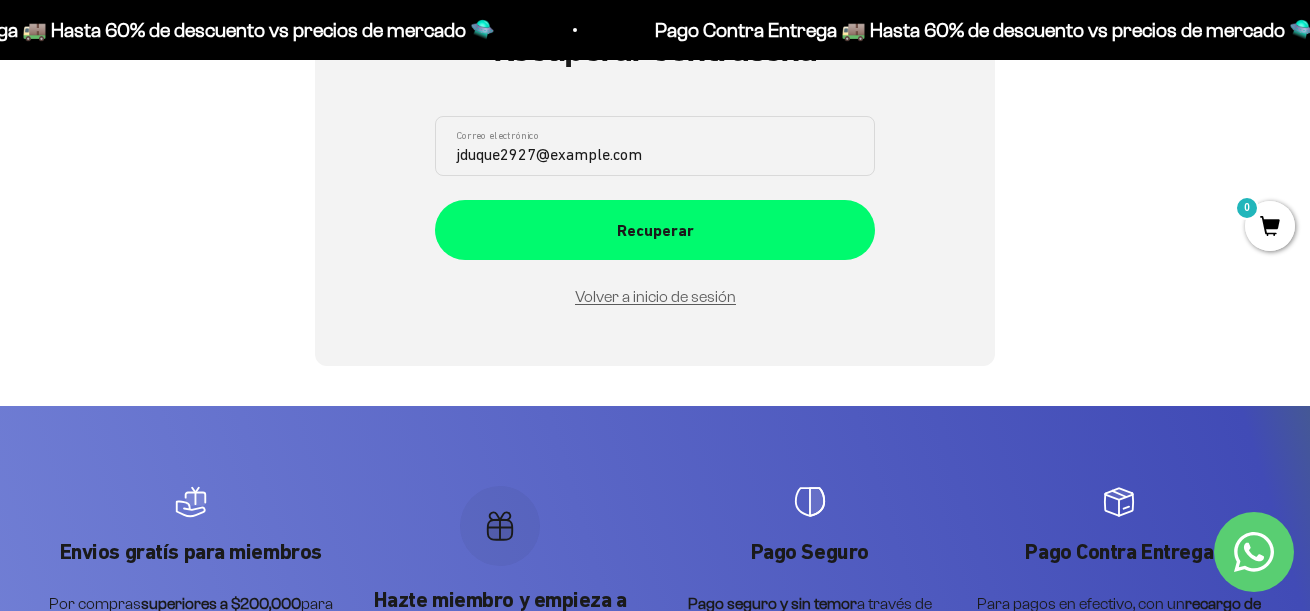 click on "jduque2927@gmail.com" at bounding box center [655, 146] 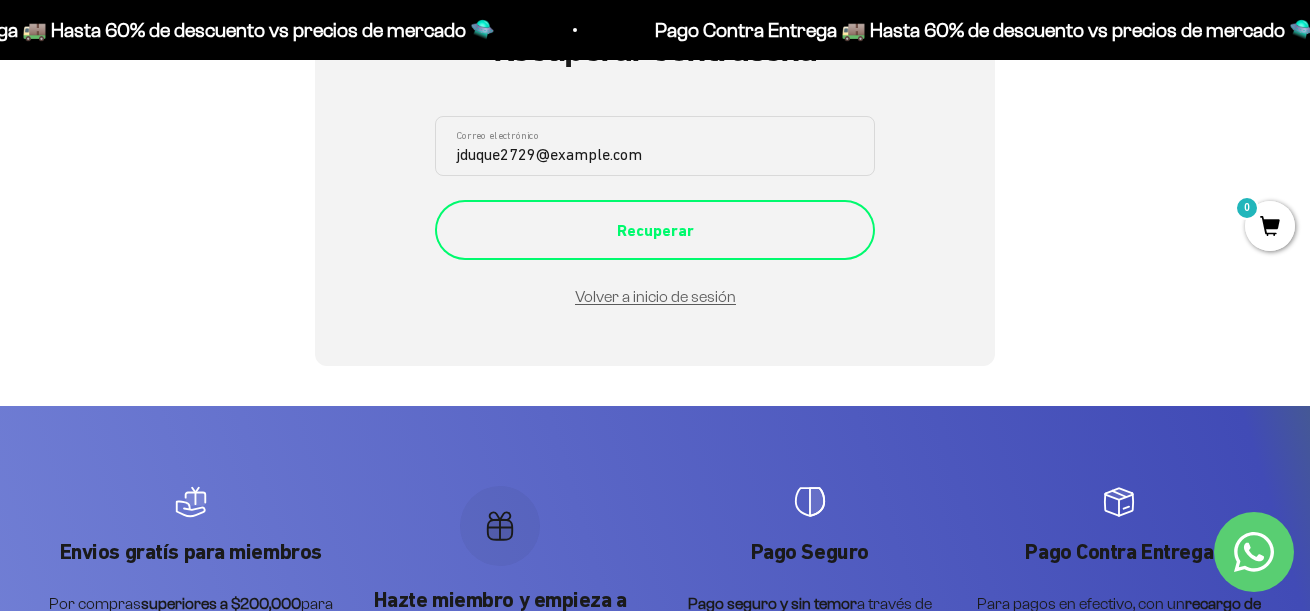 type on "jduque2729@gmail.com" 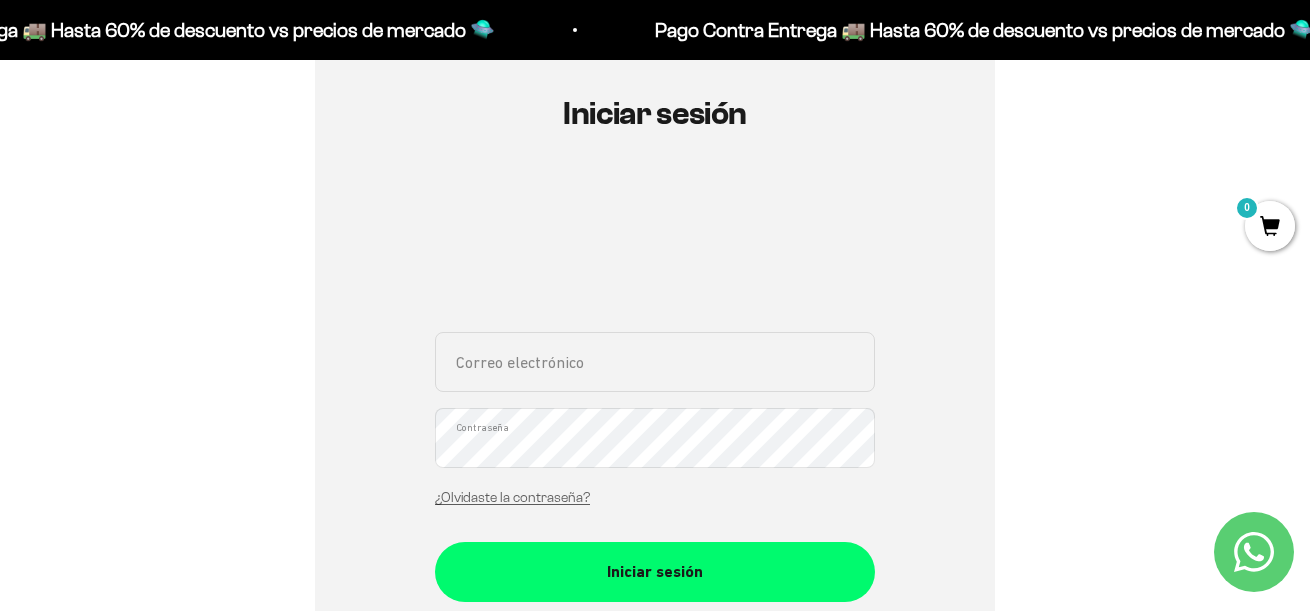 scroll, scrollTop: 214, scrollLeft: 0, axis: vertical 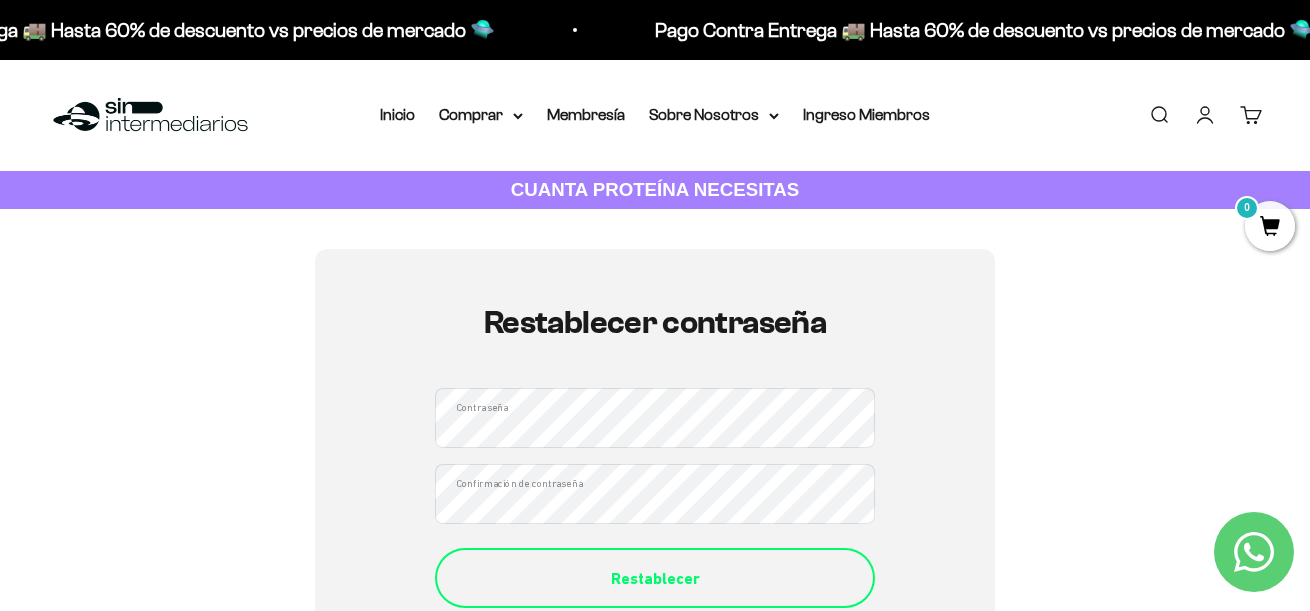 click on "Restablecer" at bounding box center [655, 579] 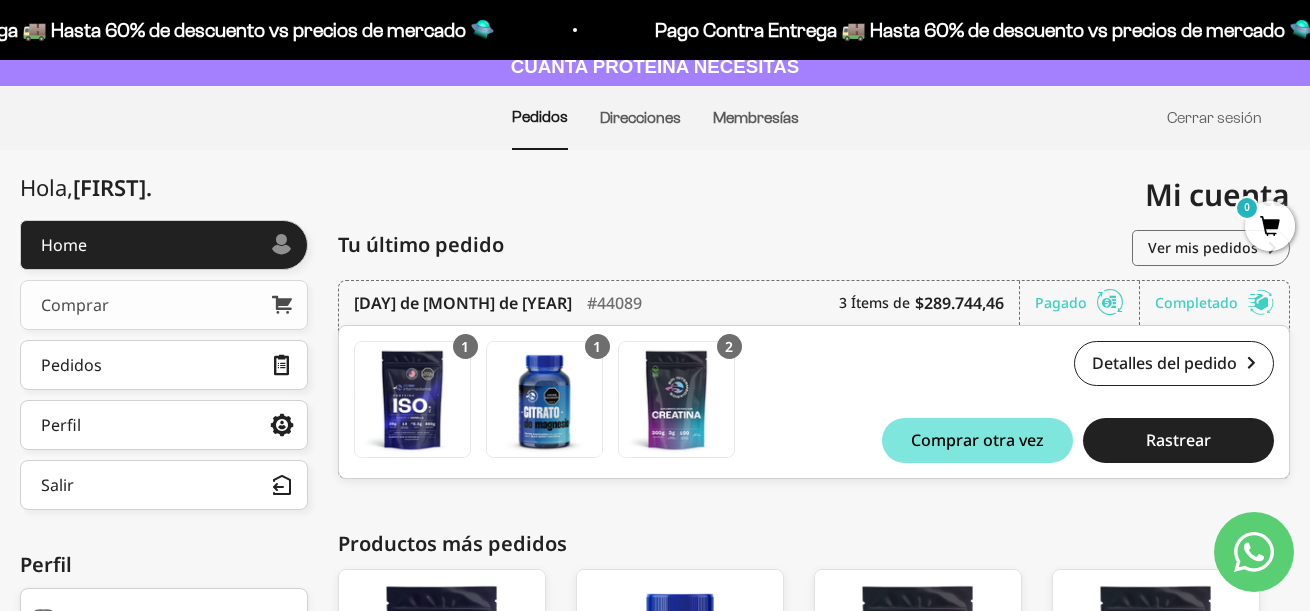 scroll, scrollTop: 121, scrollLeft: 0, axis: vertical 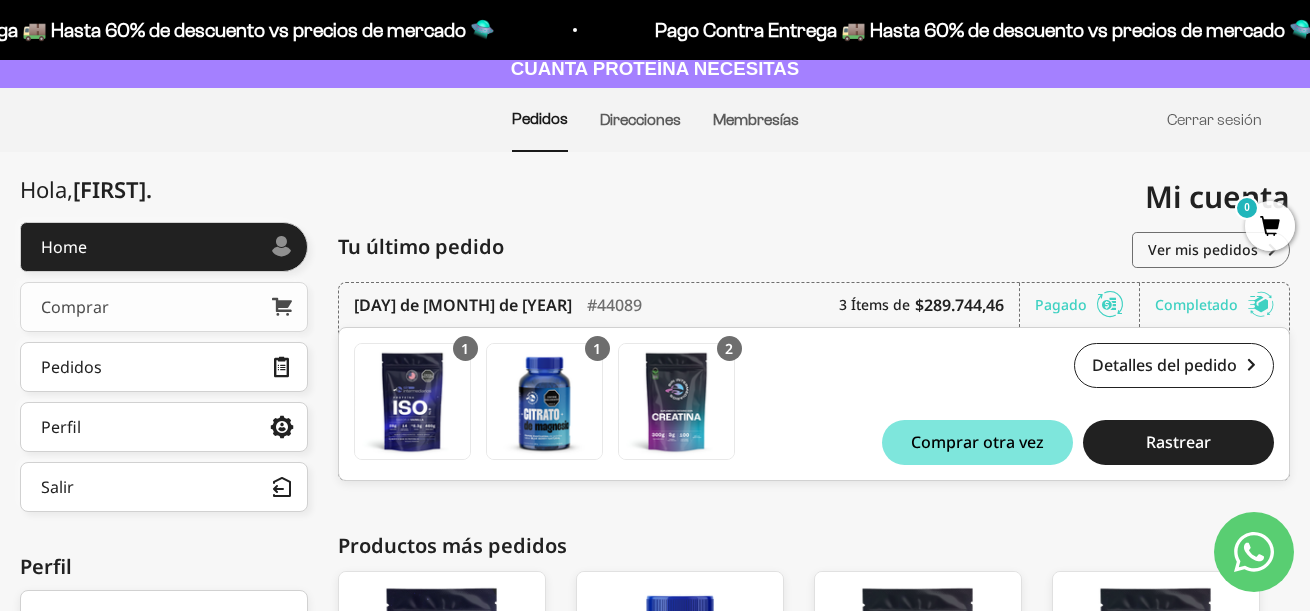 click on "Comprar" at bounding box center (164, 307) 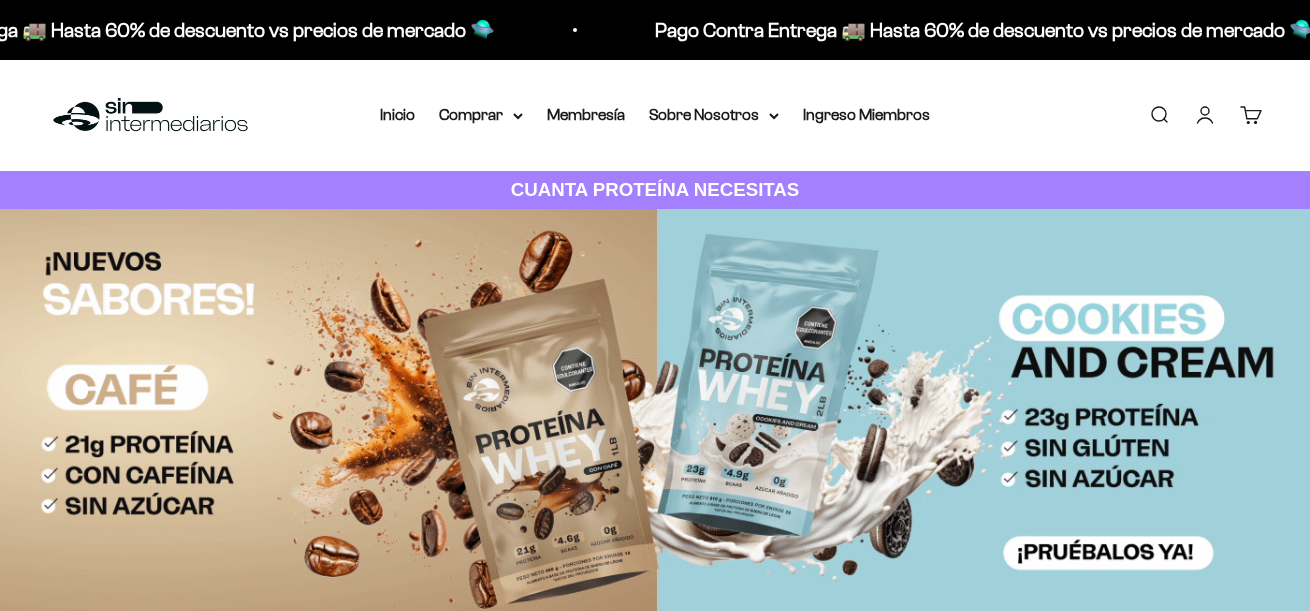 scroll, scrollTop: 0, scrollLeft: 0, axis: both 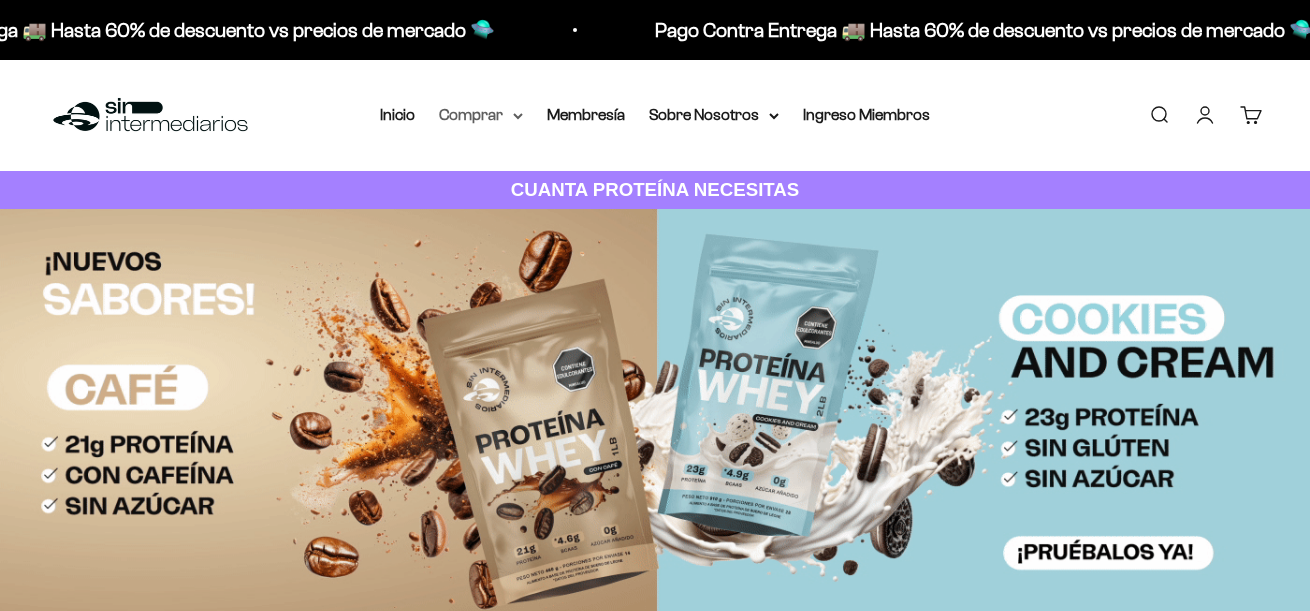 click on "Comprar" at bounding box center [481, 115] 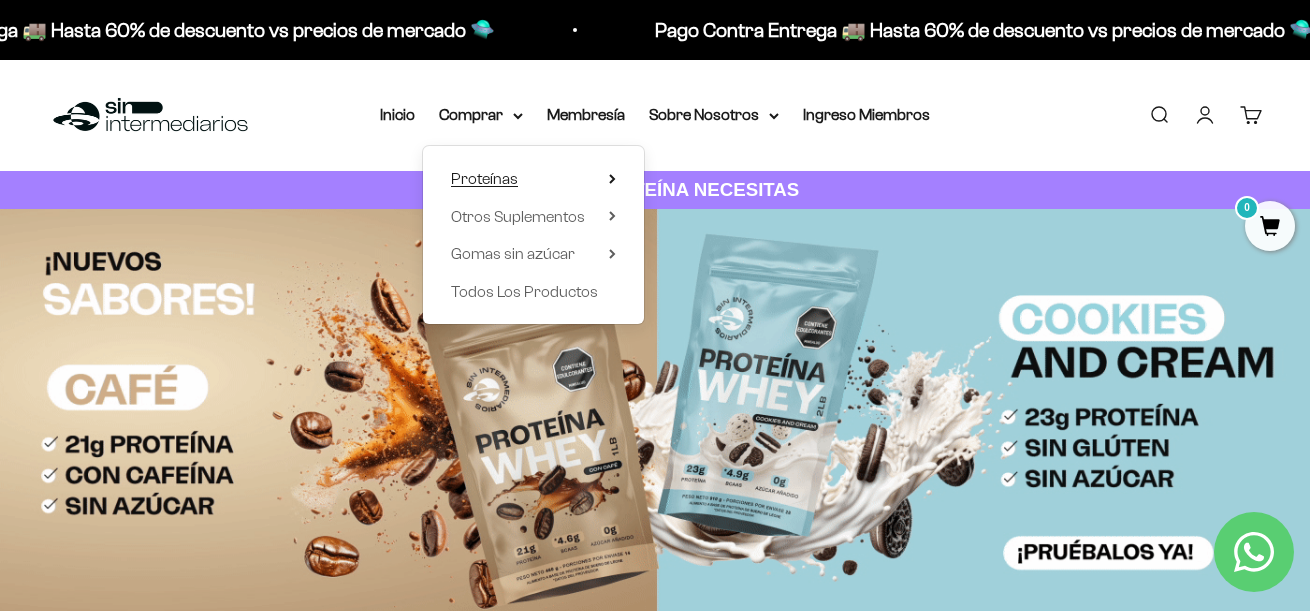 click on "Proteínas" at bounding box center [484, 178] 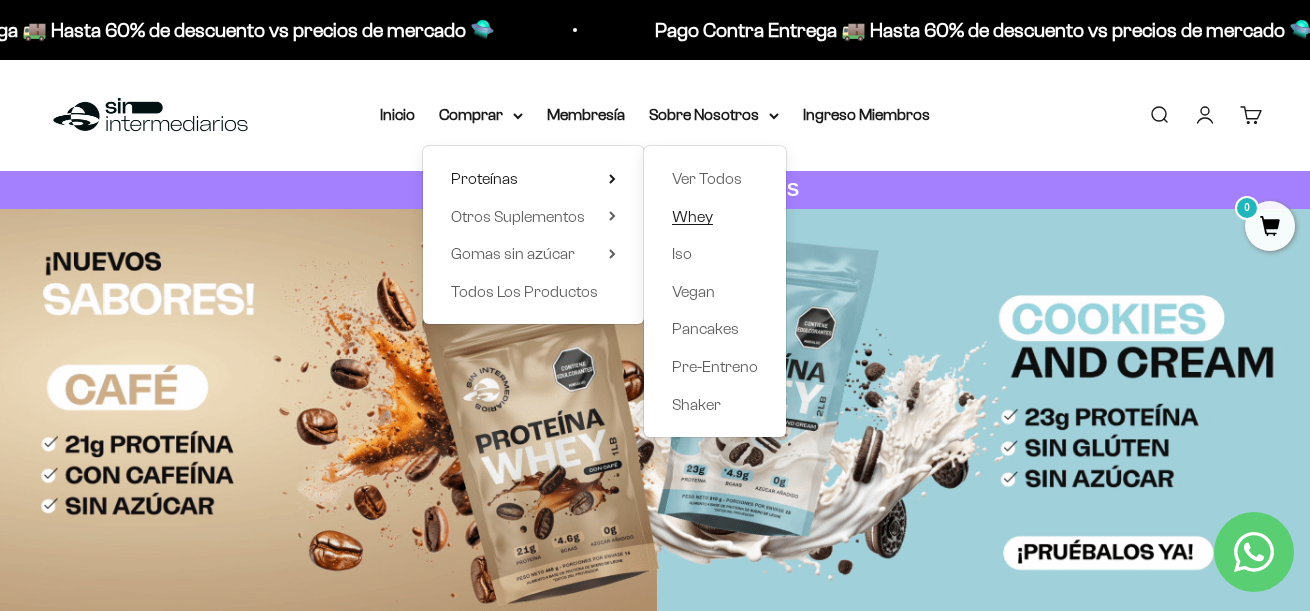 click on "Whey" at bounding box center (692, 216) 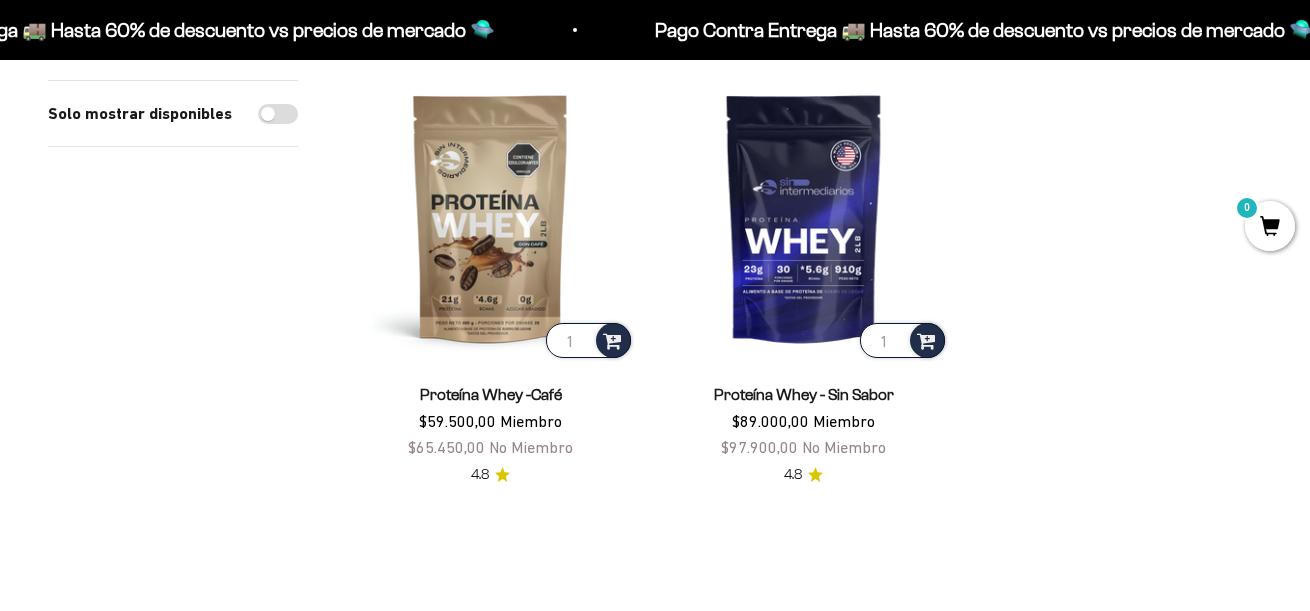 scroll, scrollTop: 705, scrollLeft: 0, axis: vertical 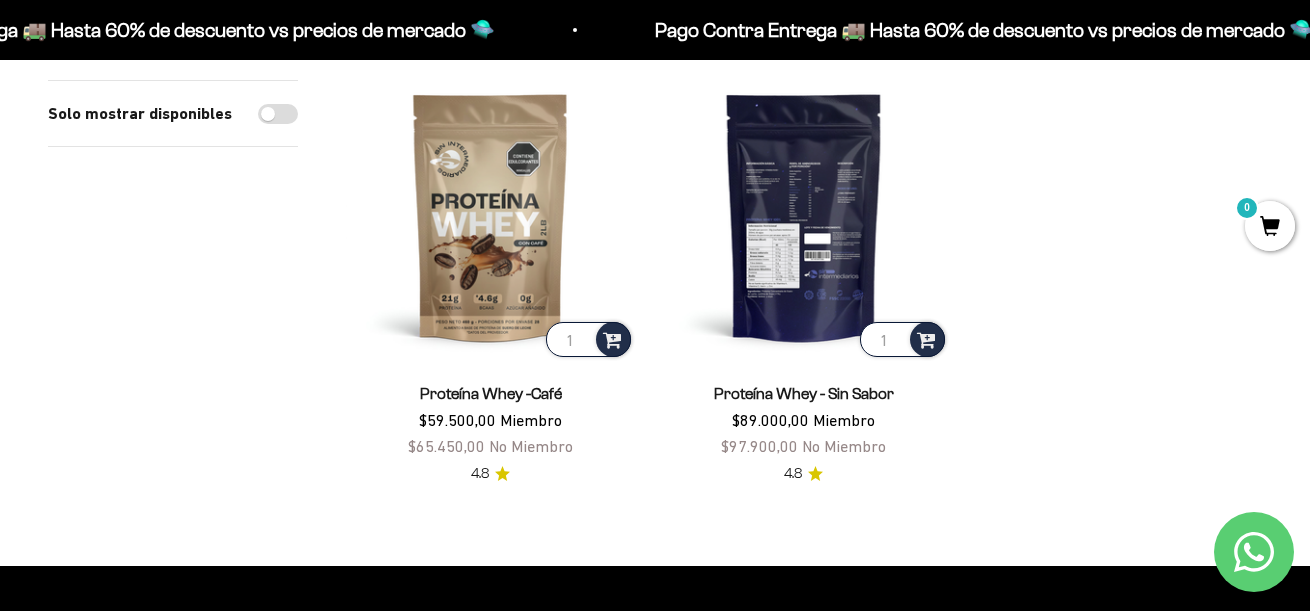 click at bounding box center (803, 216) 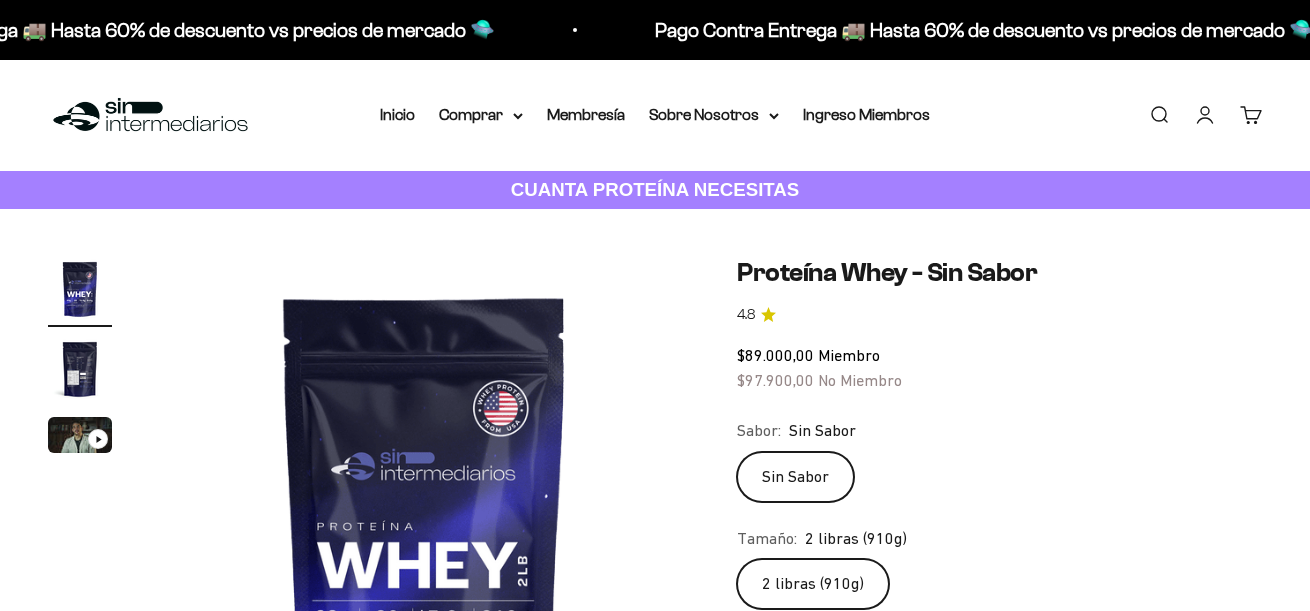 scroll, scrollTop: 0, scrollLeft: 0, axis: both 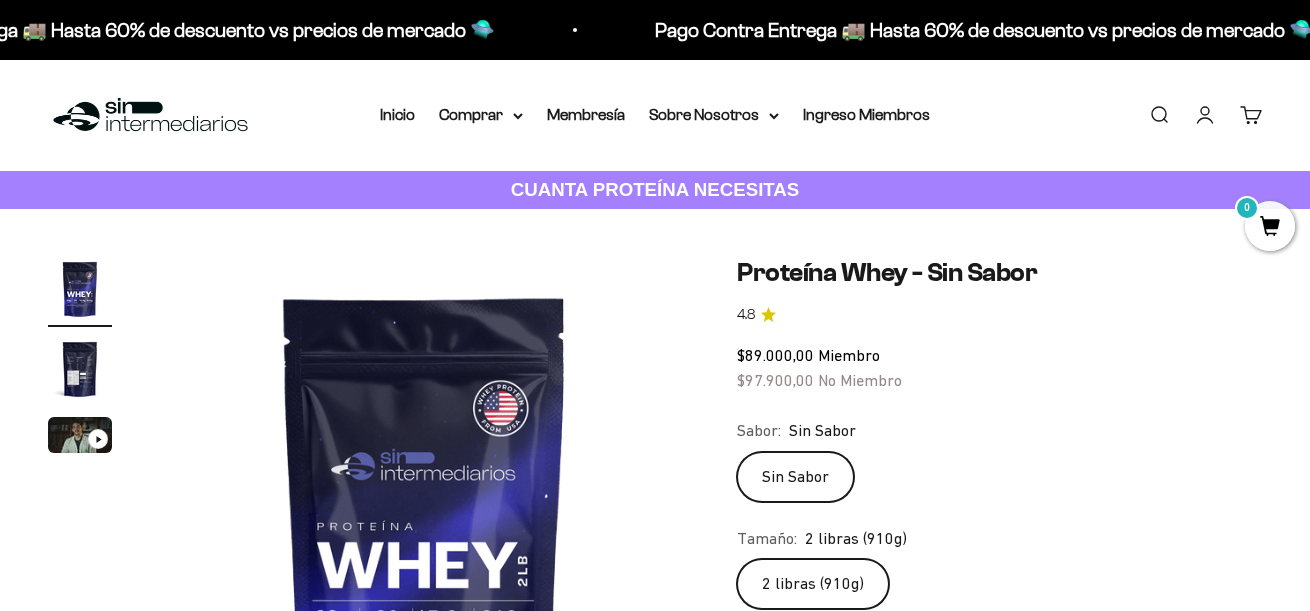 click on "2 libras (910g)" 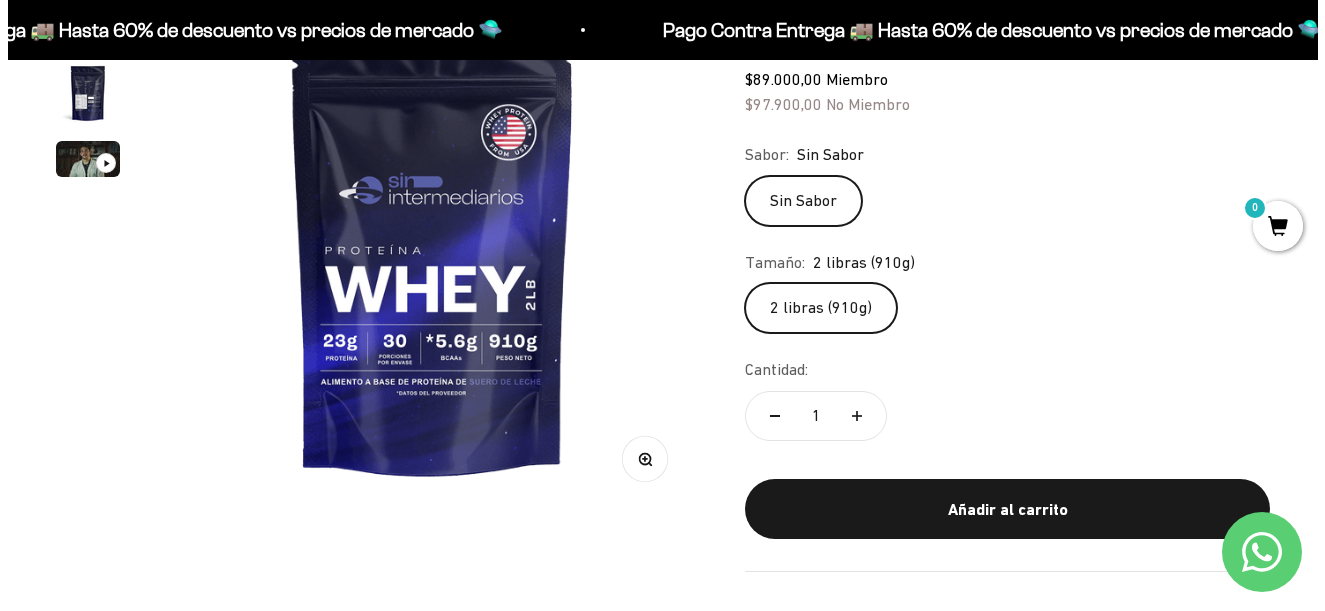 scroll, scrollTop: 292, scrollLeft: 0, axis: vertical 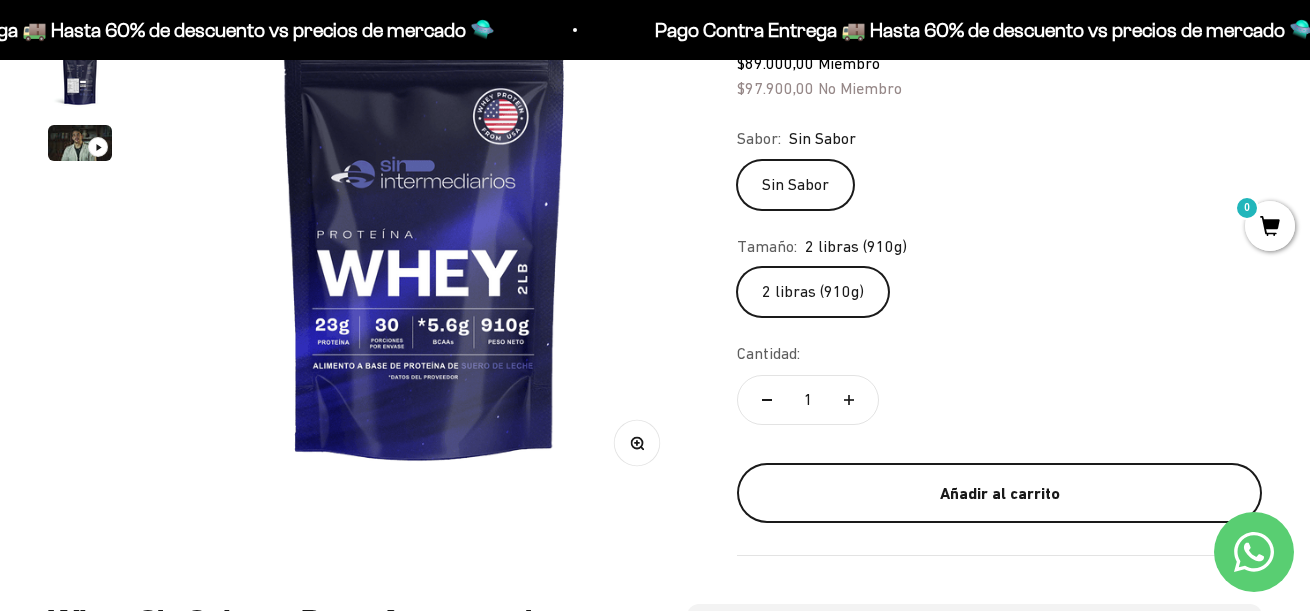 click on "Añadir al carrito" at bounding box center (999, 494) 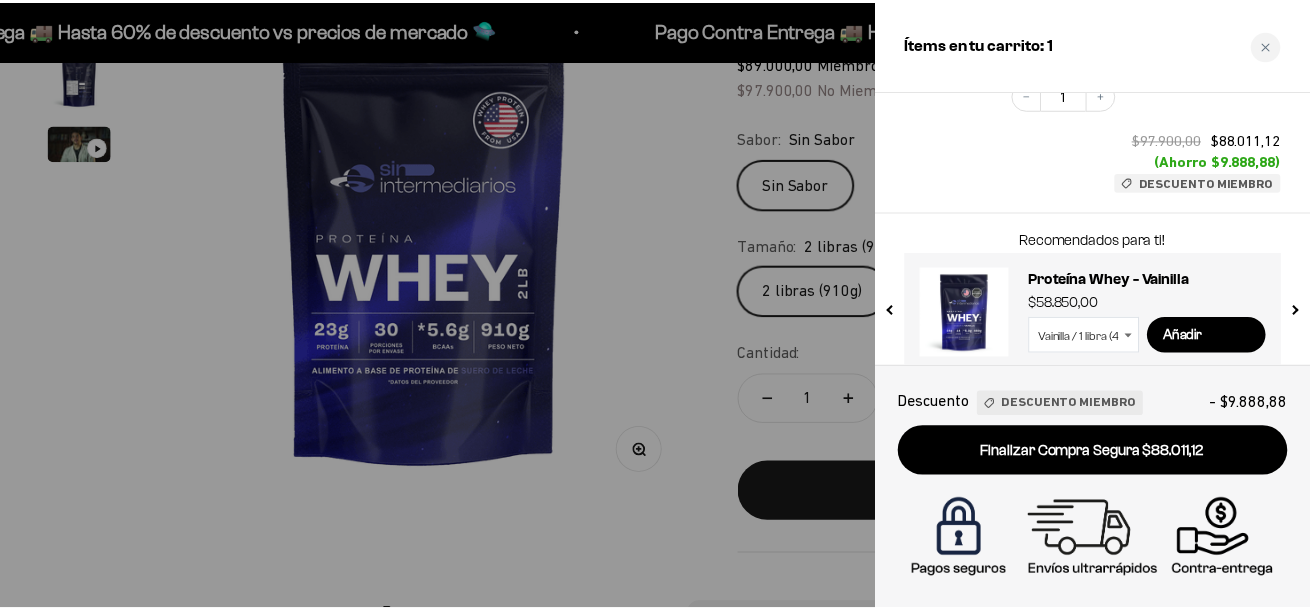 scroll, scrollTop: 245, scrollLeft: 0, axis: vertical 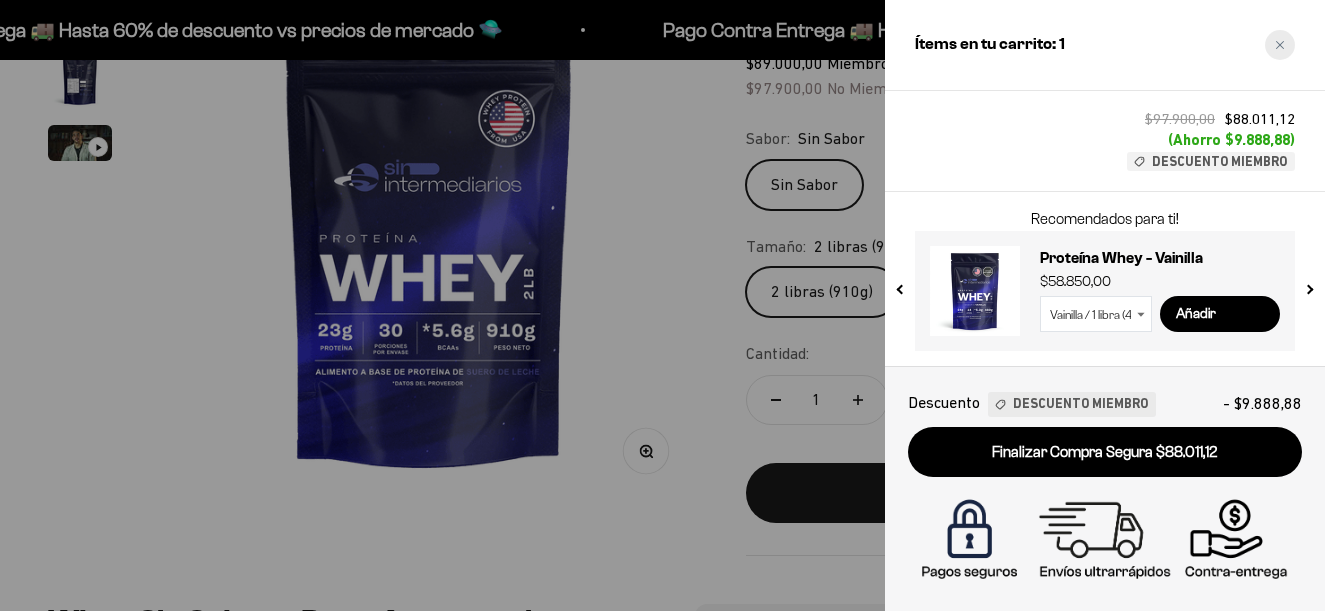 click at bounding box center (1280, 45) 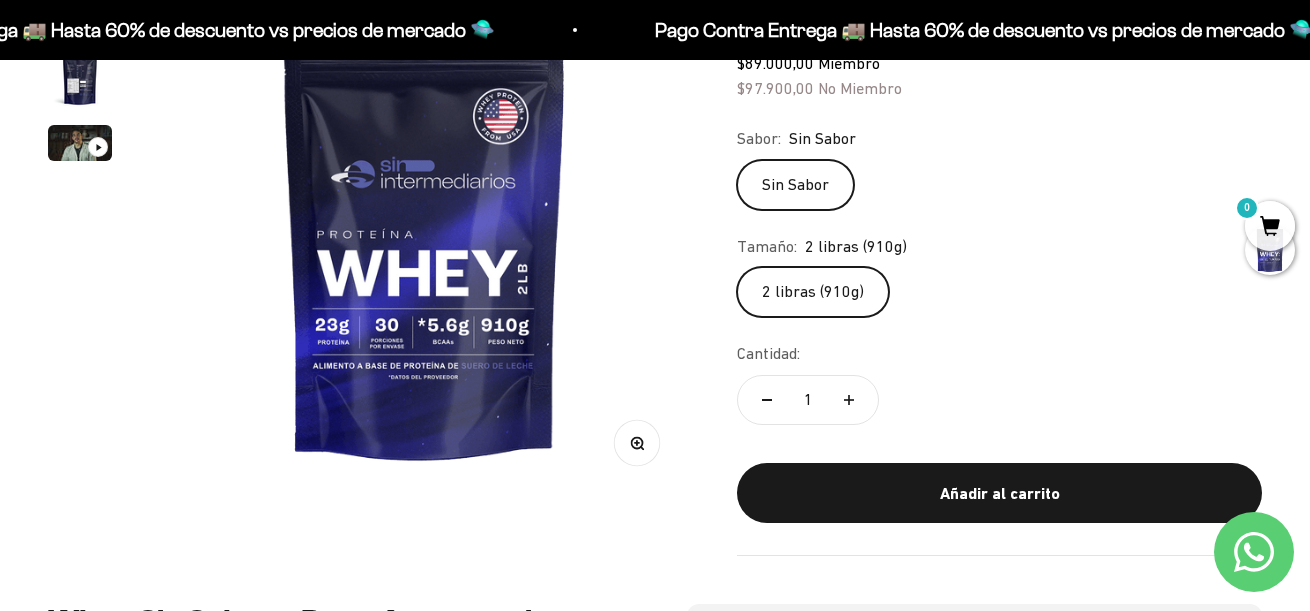 scroll, scrollTop: 0, scrollLeft: 0, axis: both 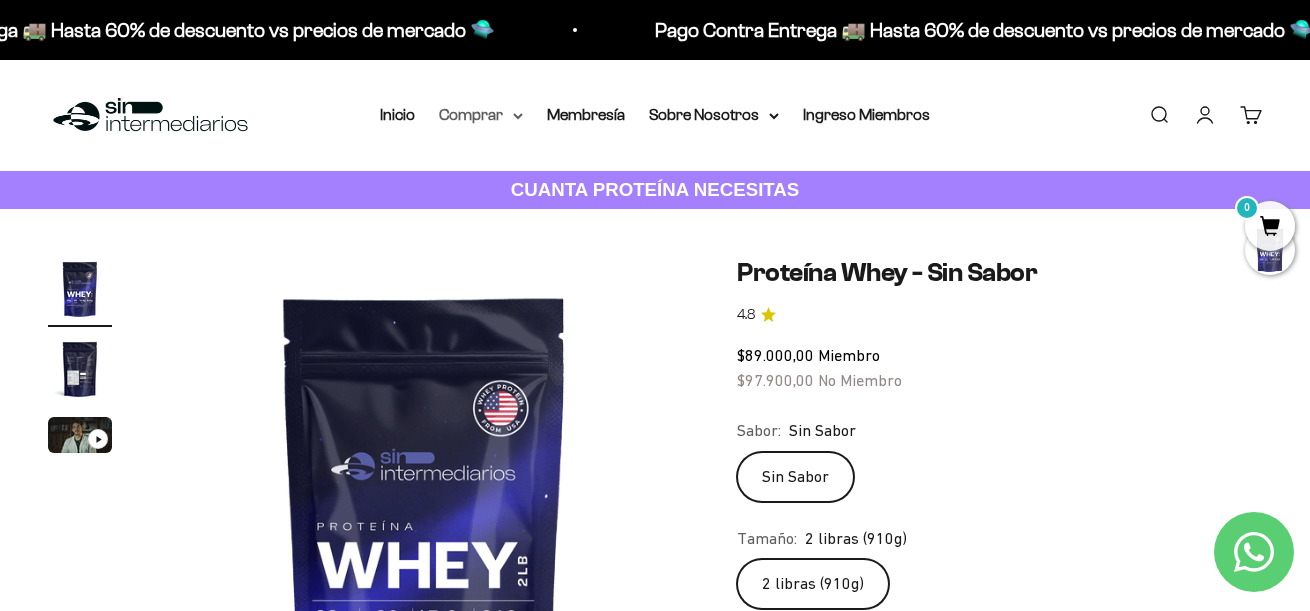 click on "Comprar" at bounding box center [481, 115] 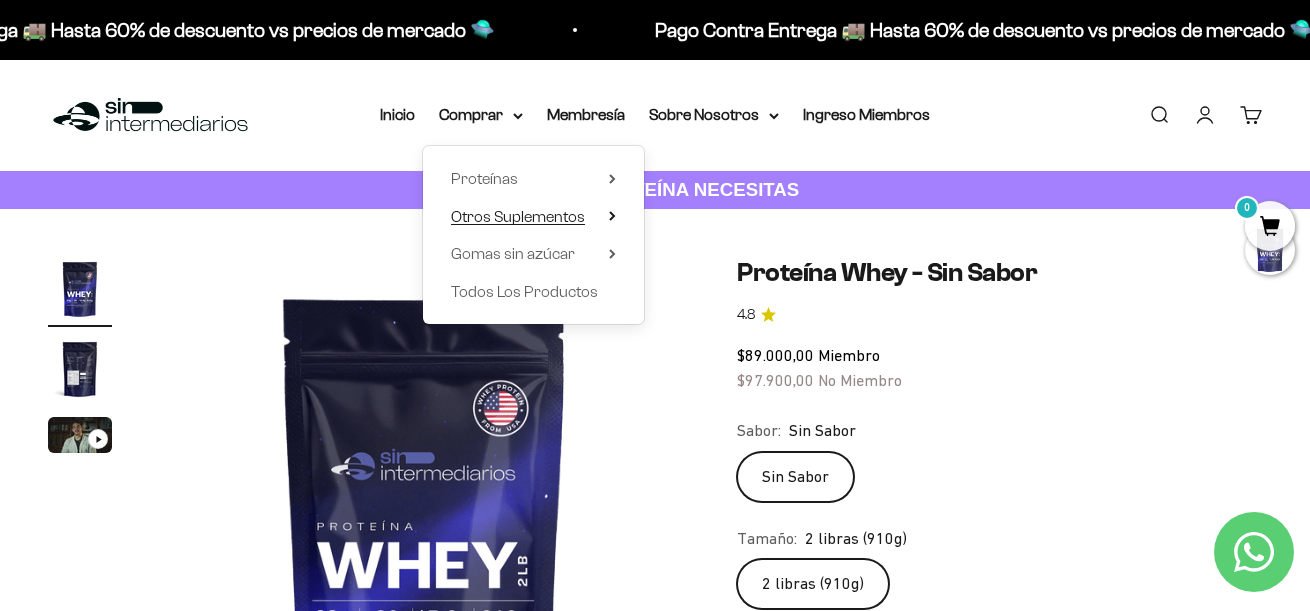 click on "Otros Suplementos" at bounding box center [518, 216] 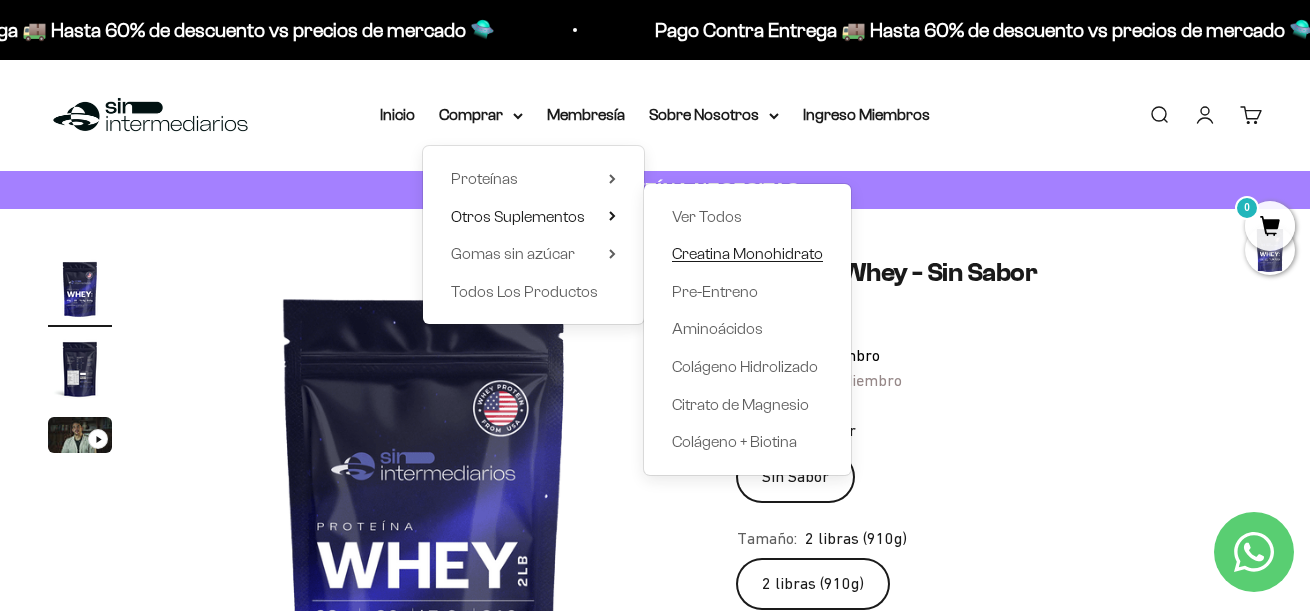 click on "Creatina Monohidrato" at bounding box center (747, 253) 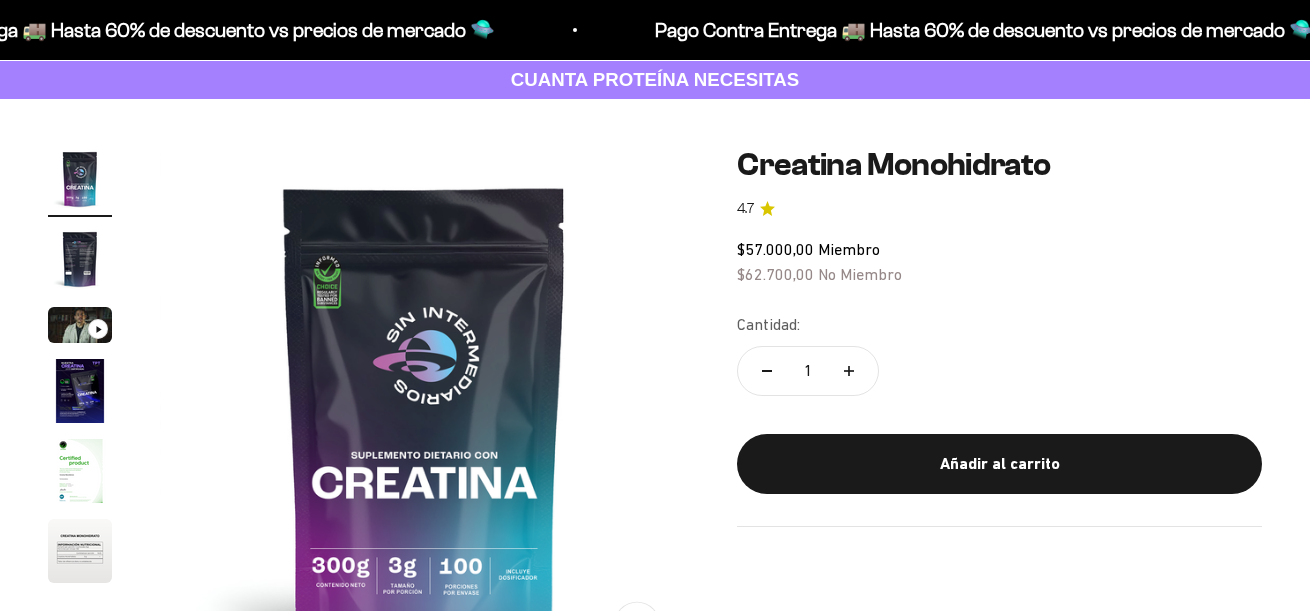 scroll, scrollTop: 111, scrollLeft: 0, axis: vertical 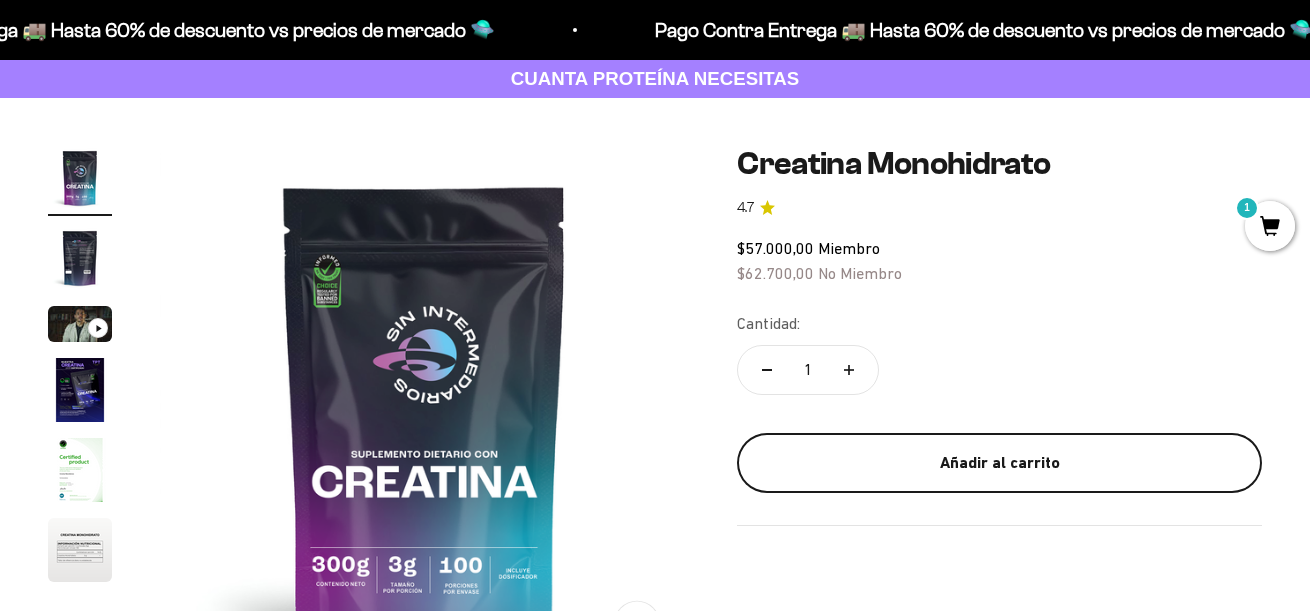 click on "Añadir al carrito" at bounding box center [999, 463] 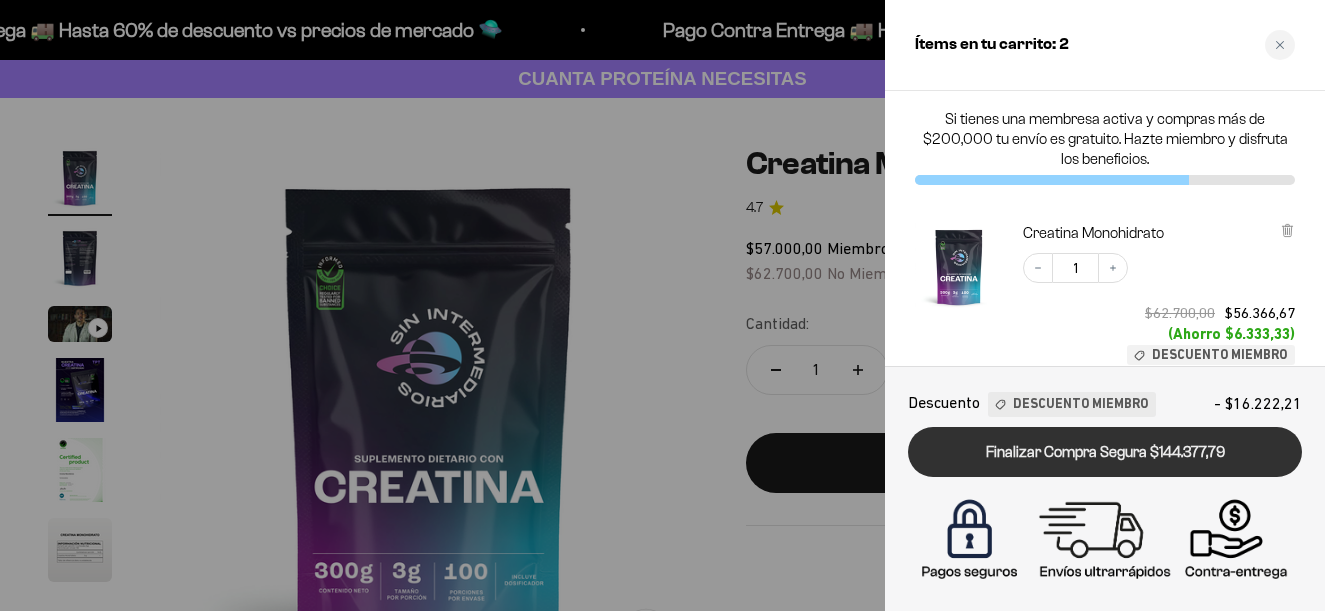 click on "Finalizar Compra Segura $144.377,79" at bounding box center [1105, 452] 